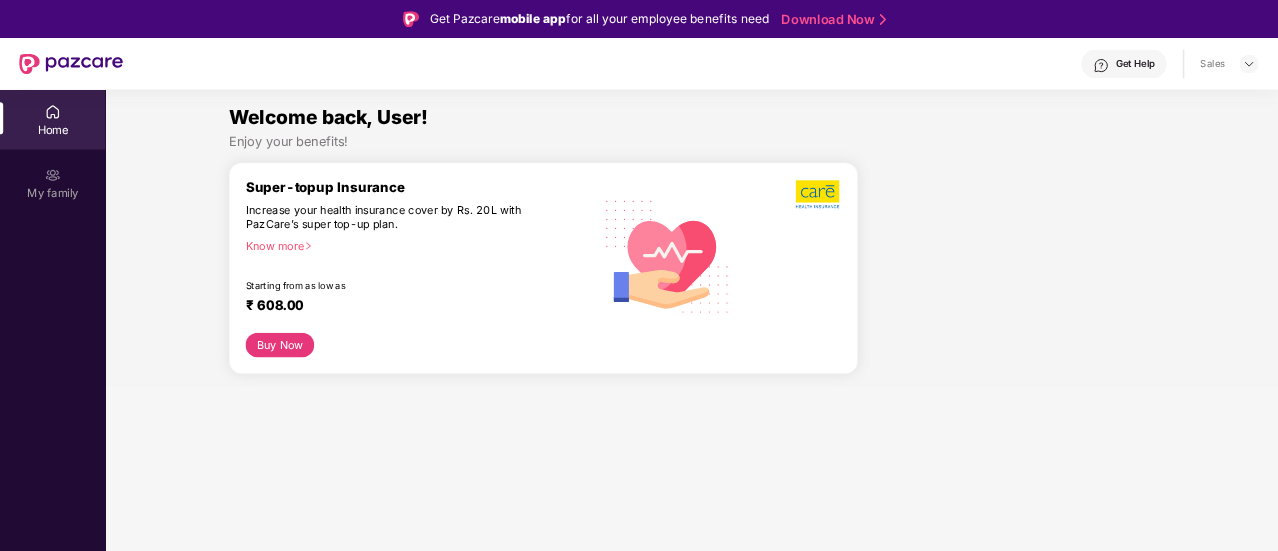 scroll, scrollTop: 0, scrollLeft: 0, axis: both 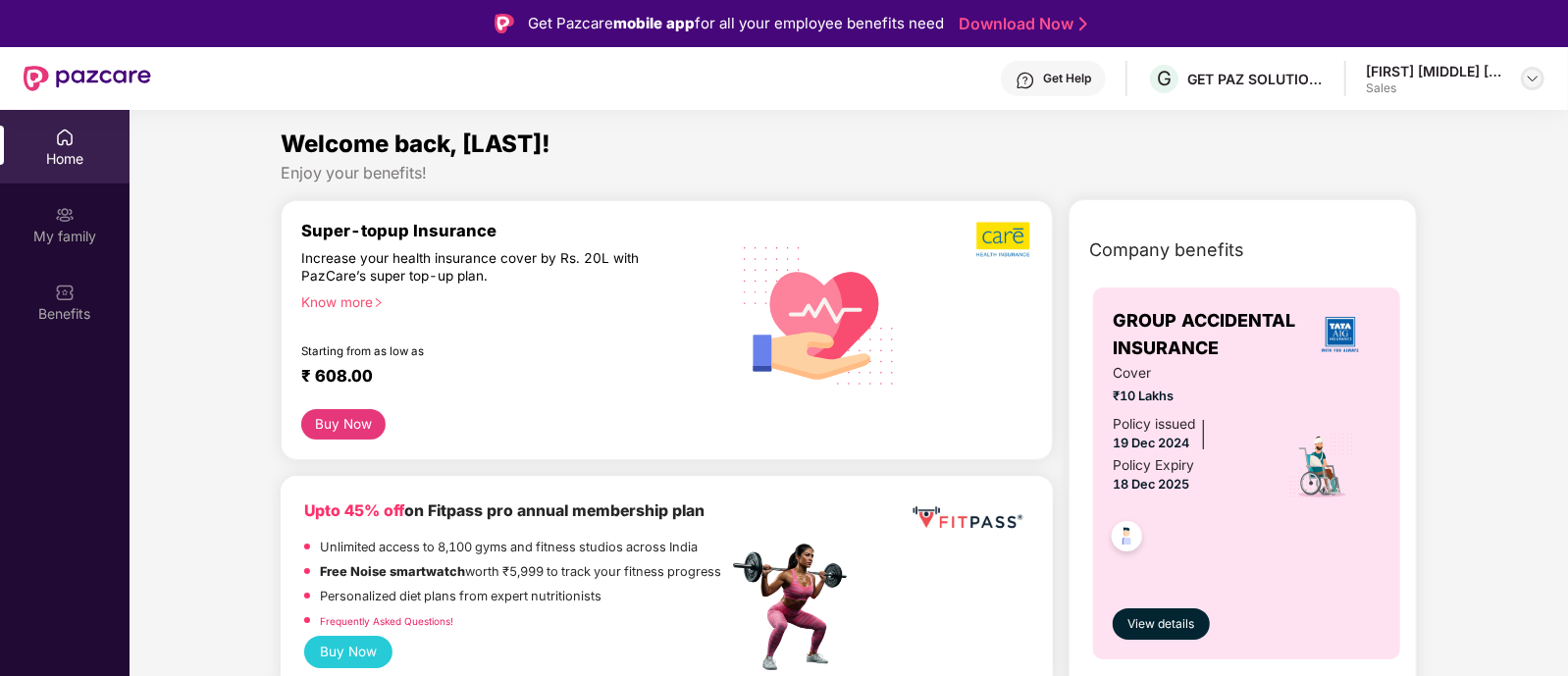 click at bounding box center (1533, 78) 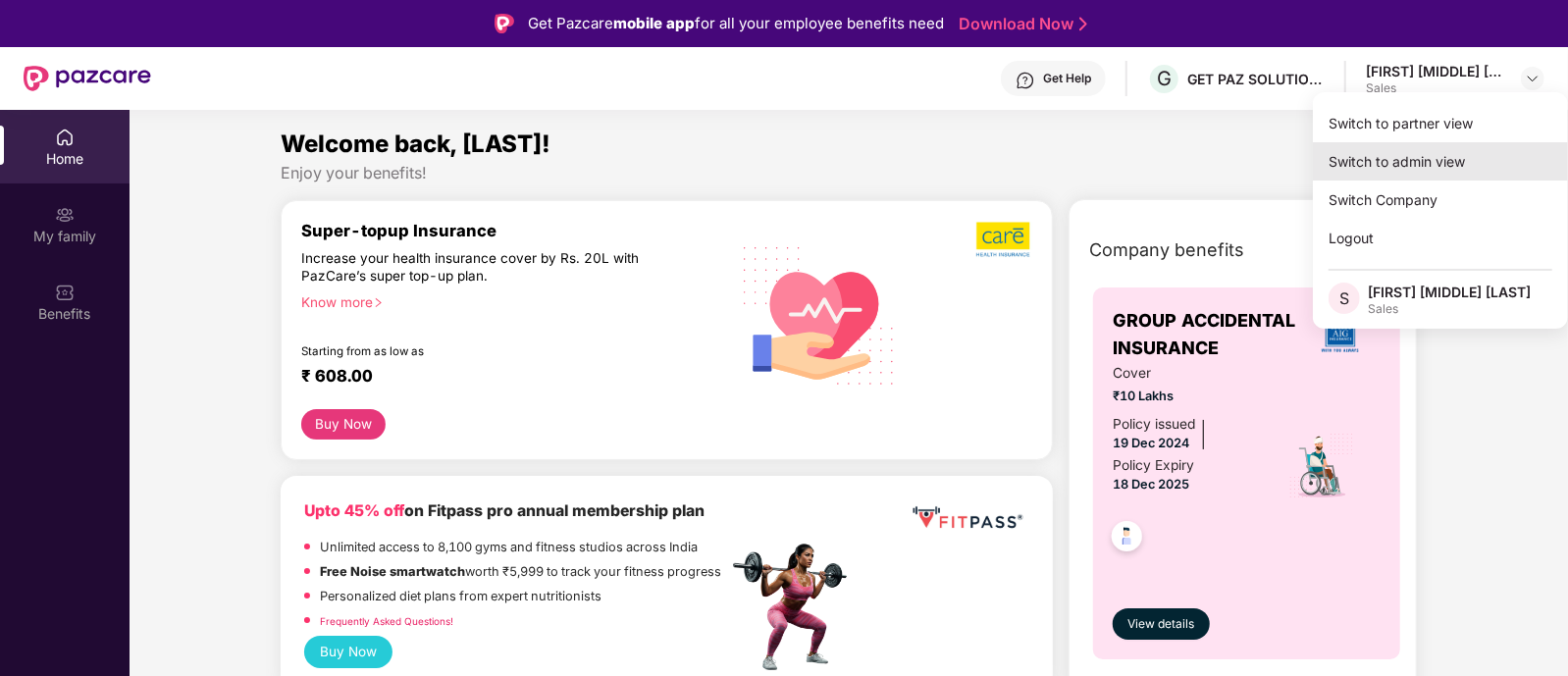 click on "Switch to admin view" at bounding box center (1440, 161) 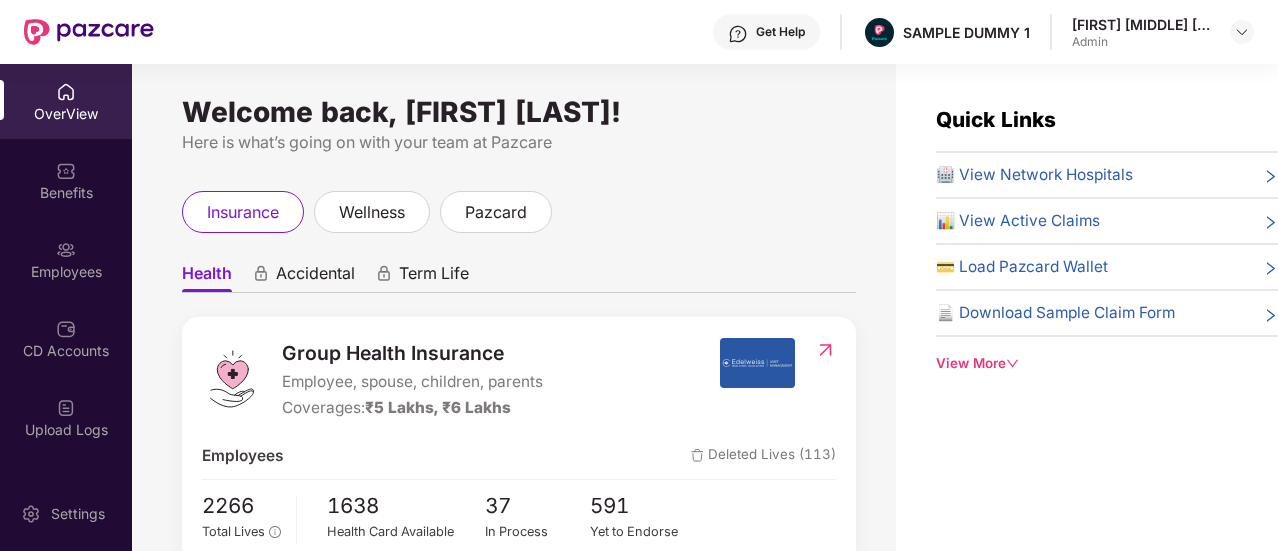 drag, startPoint x: 1526, startPoint y: 5, endPoint x: 780, endPoint y: 207, distance: 772.8648 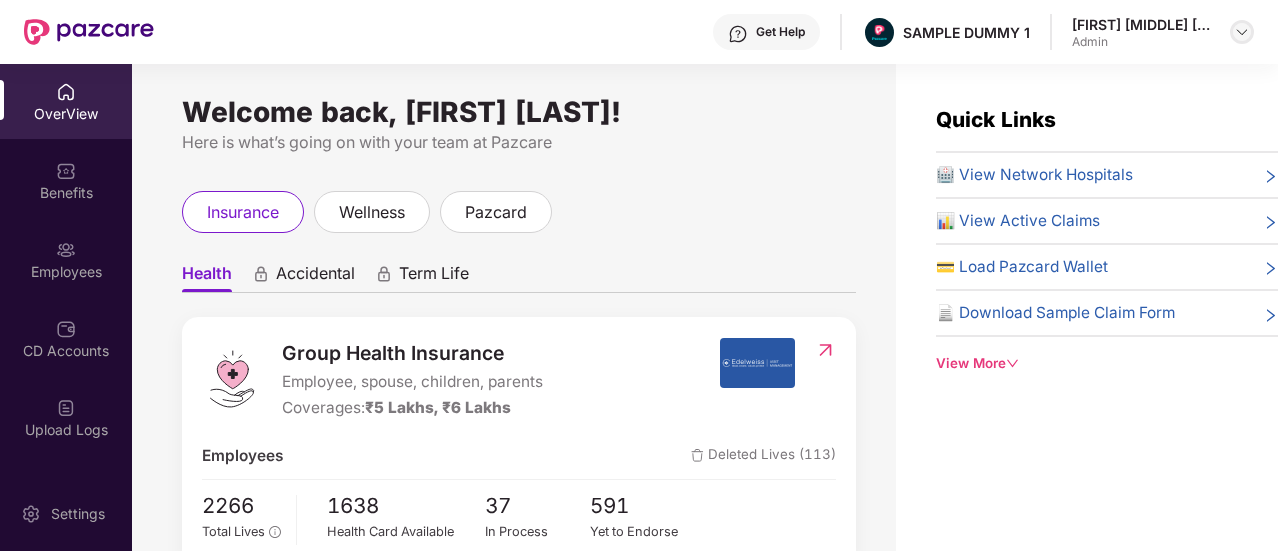 click at bounding box center (1242, 32) 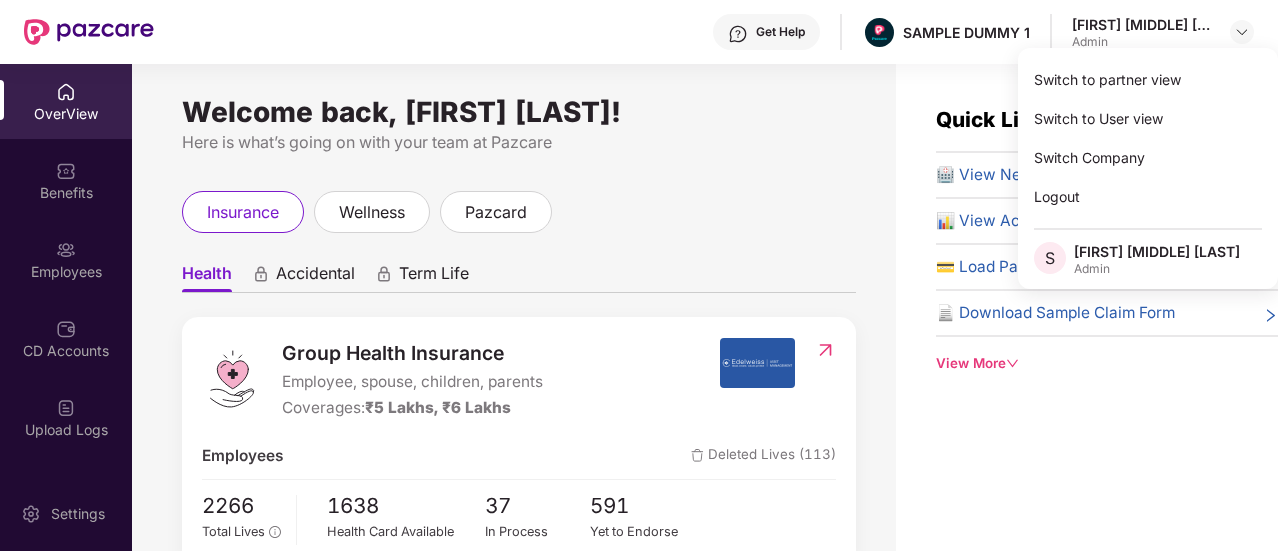 click on "Welcome back, [FIRST] [LAST]!" at bounding box center (519, 112) 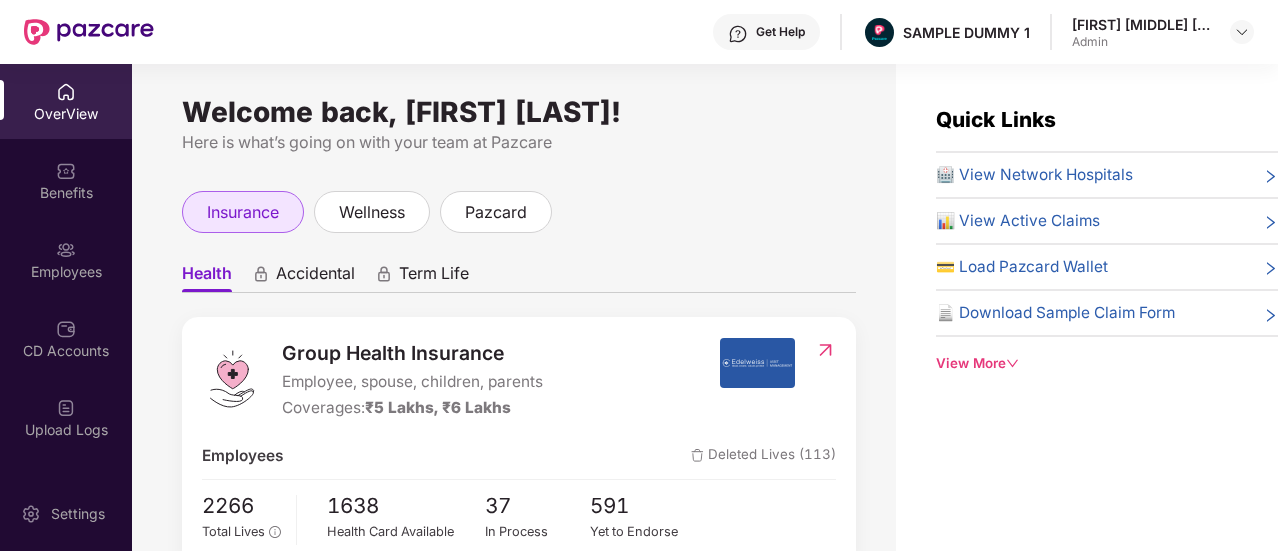 click on "insurance" at bounding box center [243, 212] 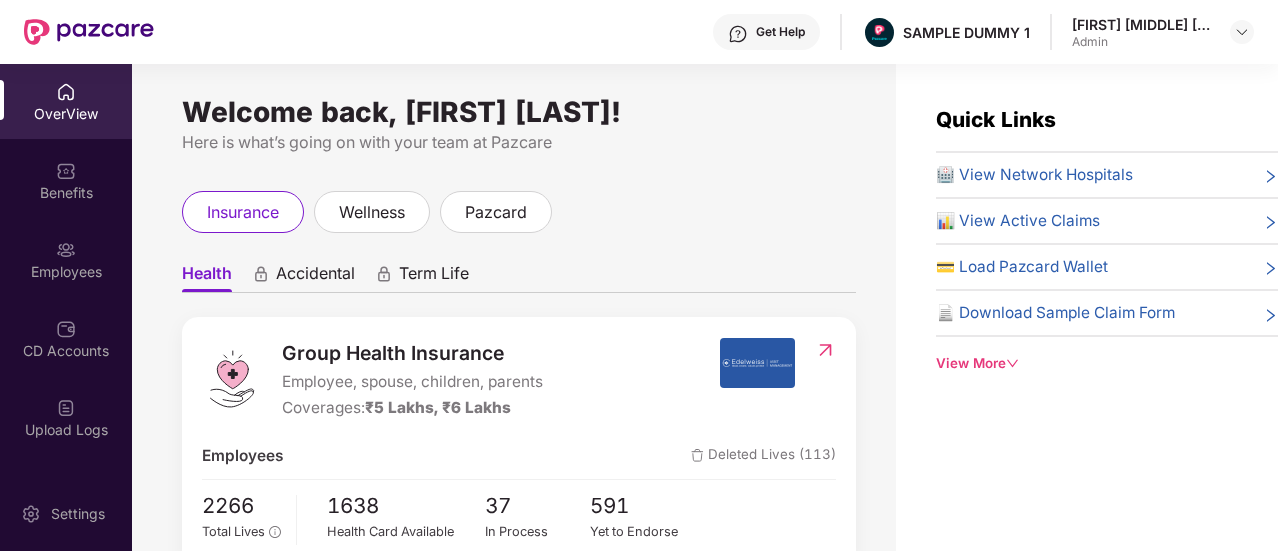 click on "Health Accidental Term Life Group Health Insurance Employee, spouse, children, parents Coverages: ₹5 Lakhs, ₹6 Lakhs Employees Deleted Lives (113) 2266 Total Lives 1638 Health Card Available 37 In Process 591 Yet to Endorse Premium ₹1,18,000 Total Paid Premium Low CD Balance Update CD ₹4,566 Available CD Balance Claim Update Total Claims Raised 50 *Last updated on 07:33 PM, [DATE] Initiated Claims (16) In Process 0 Approved 1 IR Raised 0 Rejected 2 Settled 2 Closed 11 Uninitiated Claims (34)" at bounding box center [519, 712] 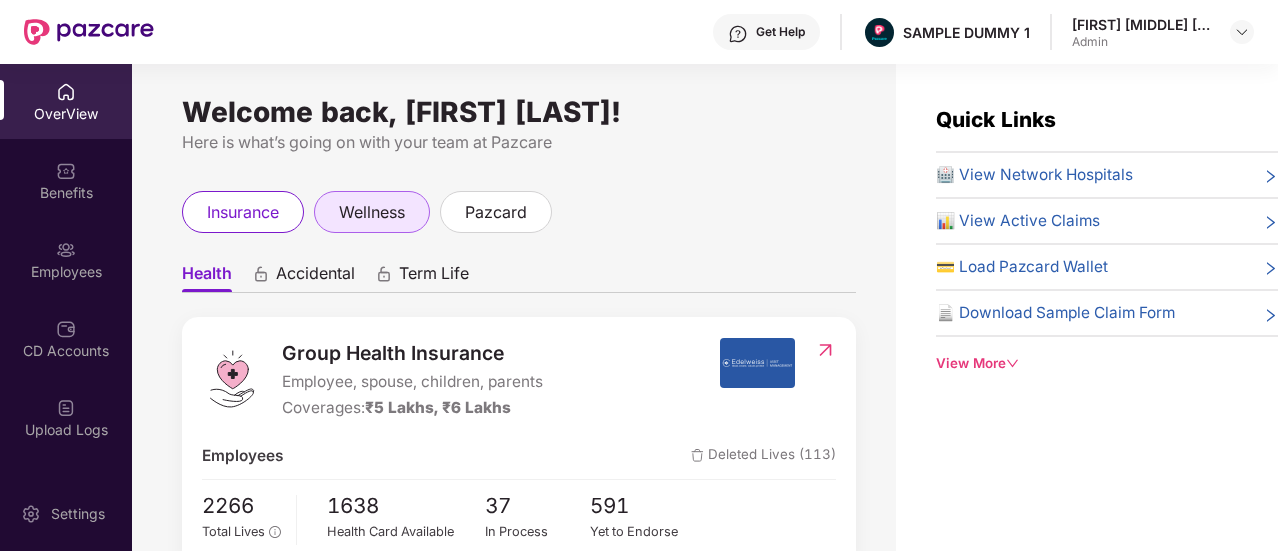 click on "wellness" at bounding box center (372, 212) 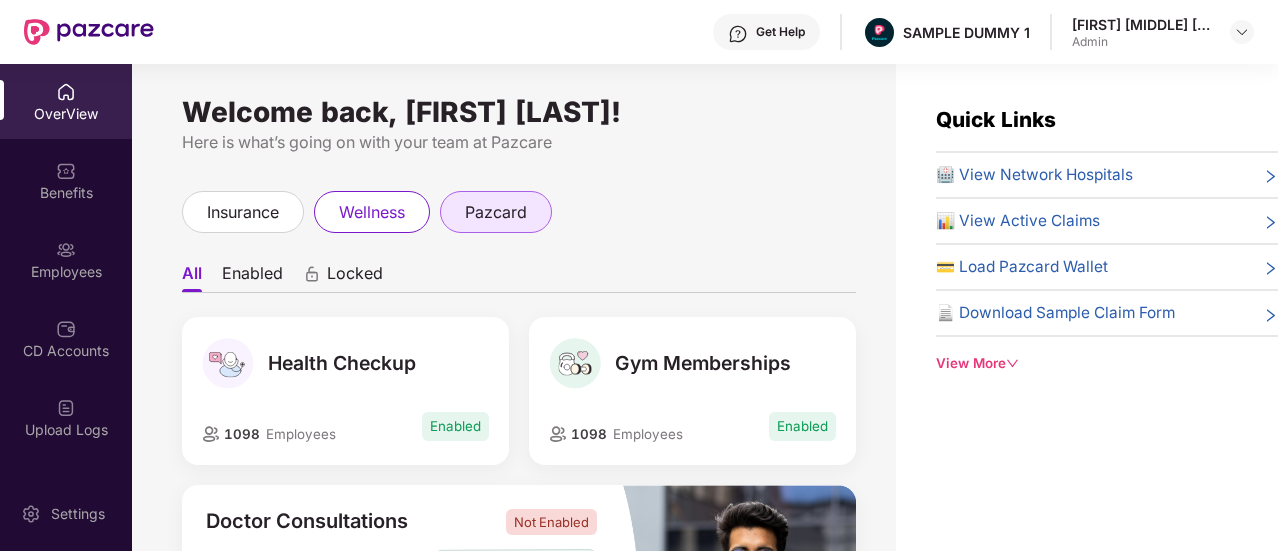 click on "pazcard" at bounding box center [496, 212] 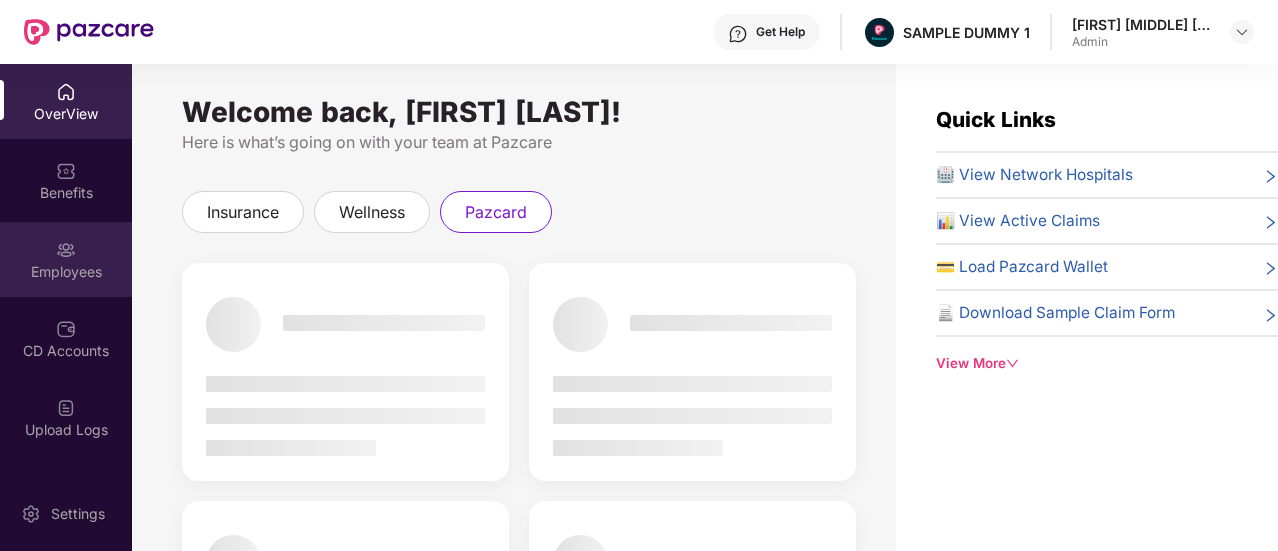click on "Employees" at bounding box center [66, 272] 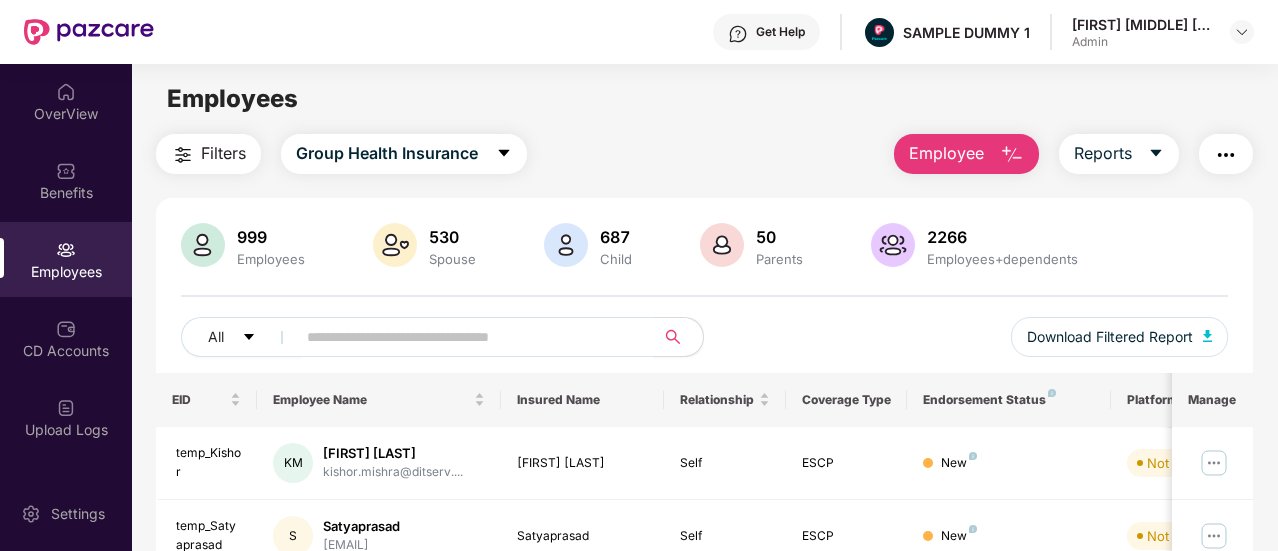 drag, startPoint x: 1036, startPoint y: 147, endPoint x: 1005, endPoint y: 149, distance: 31.06445 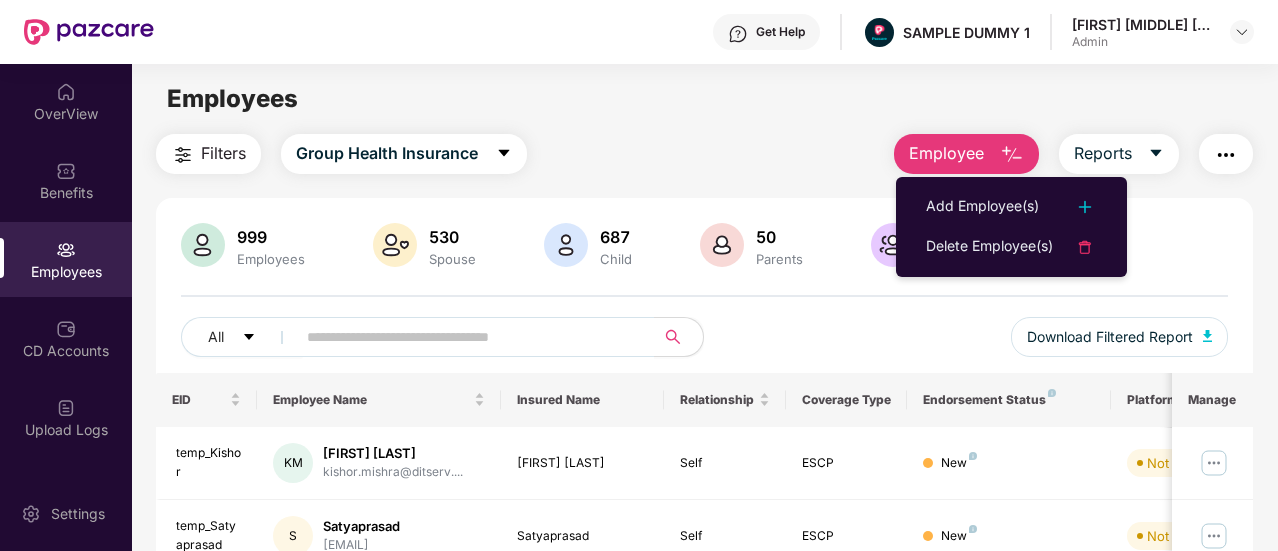 click at bounding box center [1012, 155] 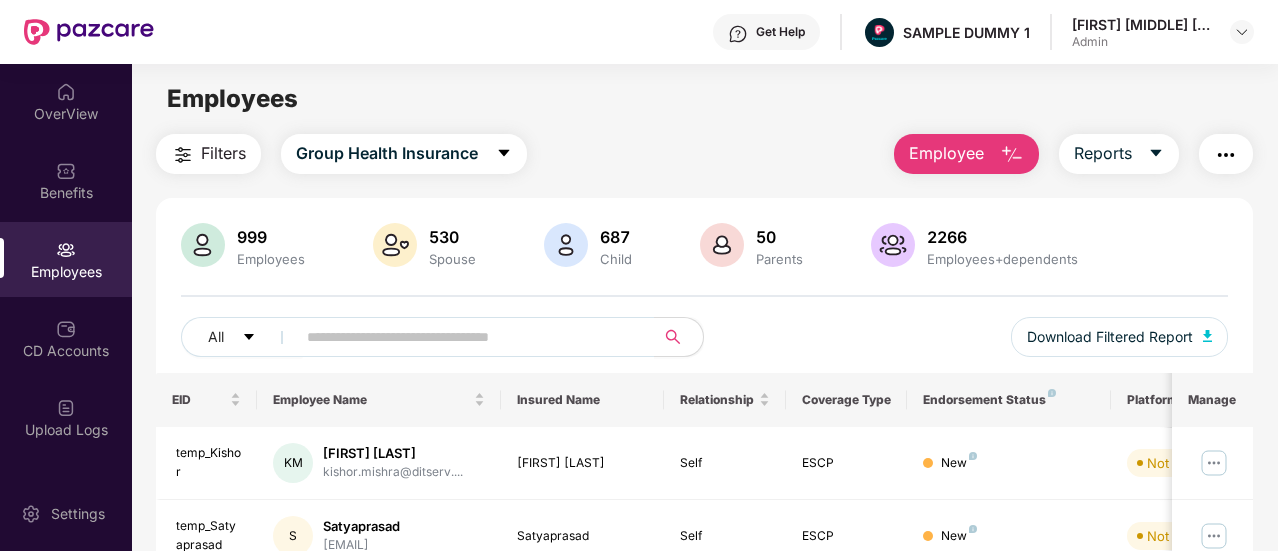click on "Employee" at bounding box center (946, 153) 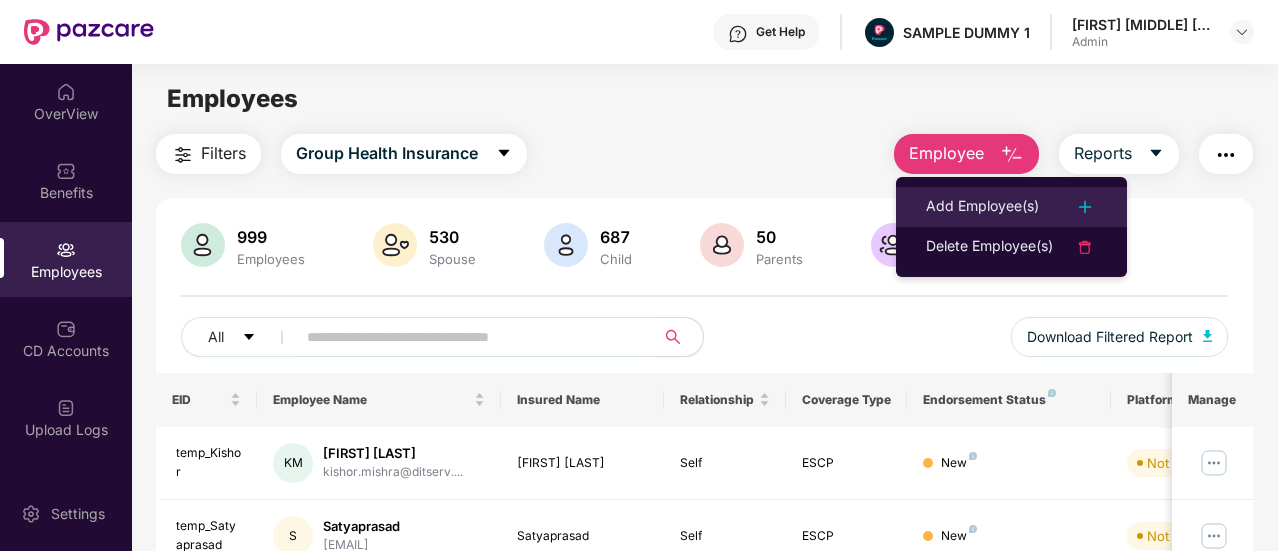 click on "Add Employee(s)" at bounding box center [982, 207] 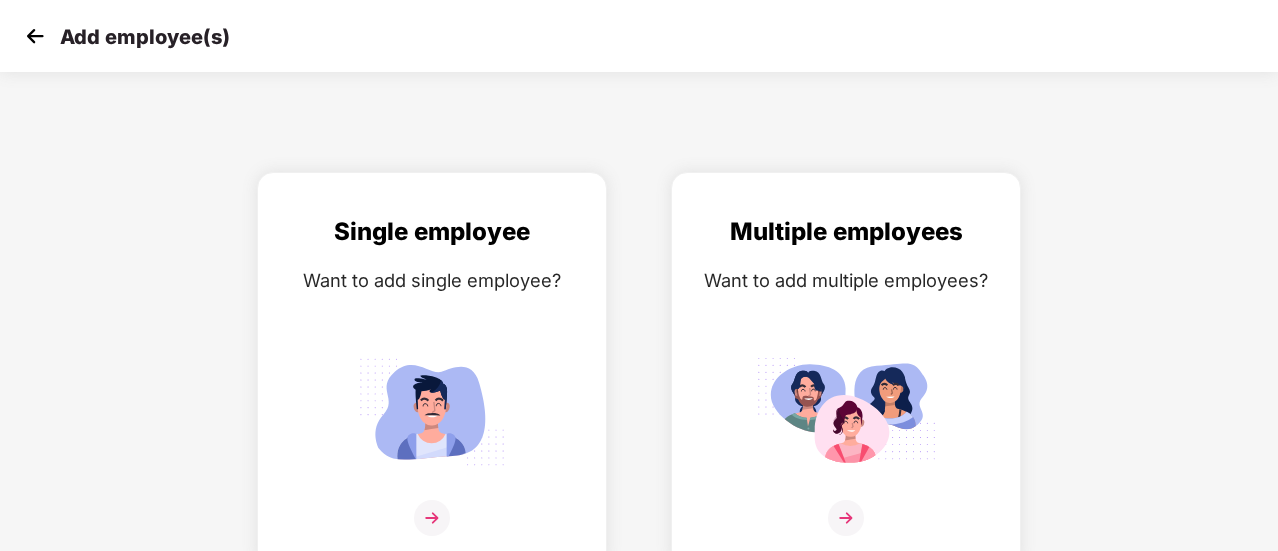 scroll, scrollTop: 14, scrollLeft: 0, axis: vertical 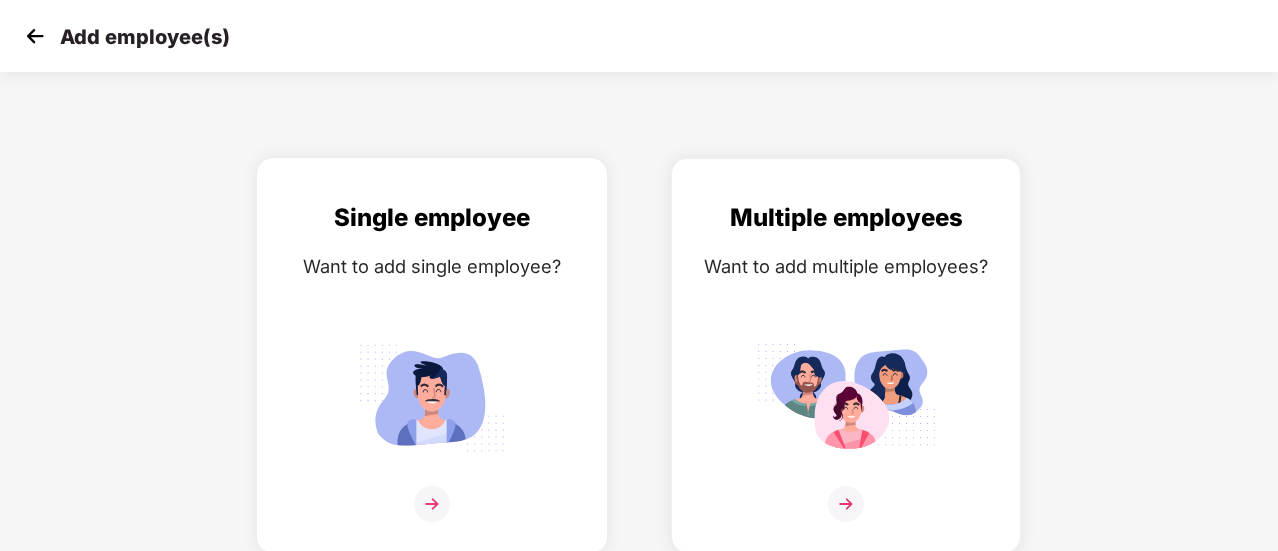 click on "Single employee Want to add single employee?" at bounding box center [432, 373] 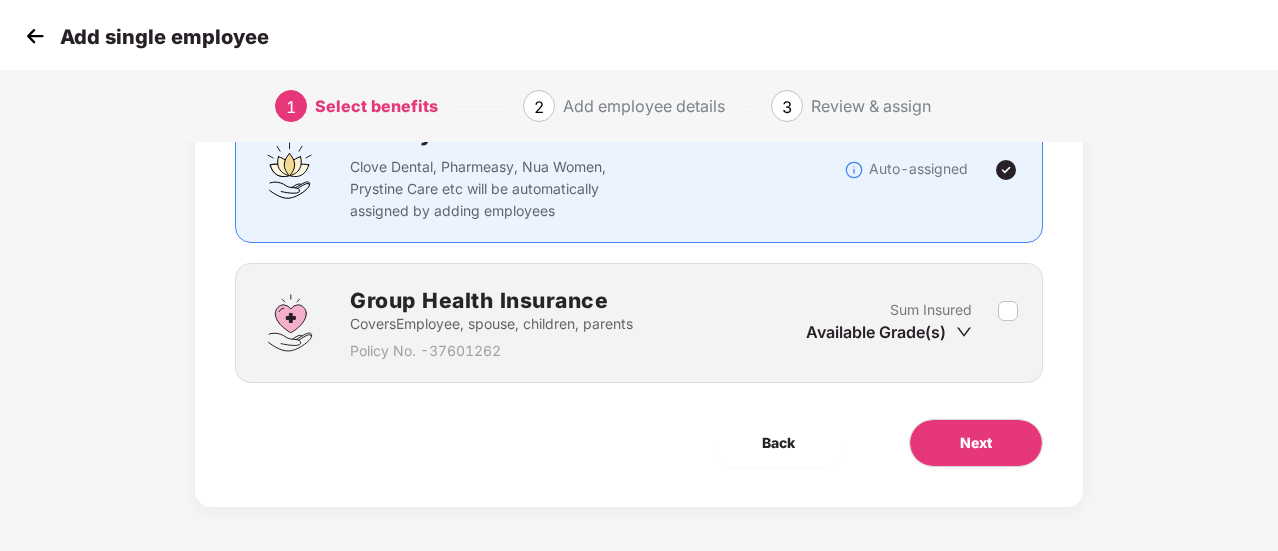 scroll, scrollTop: 186, scrollLeft: 0, axis: vertical 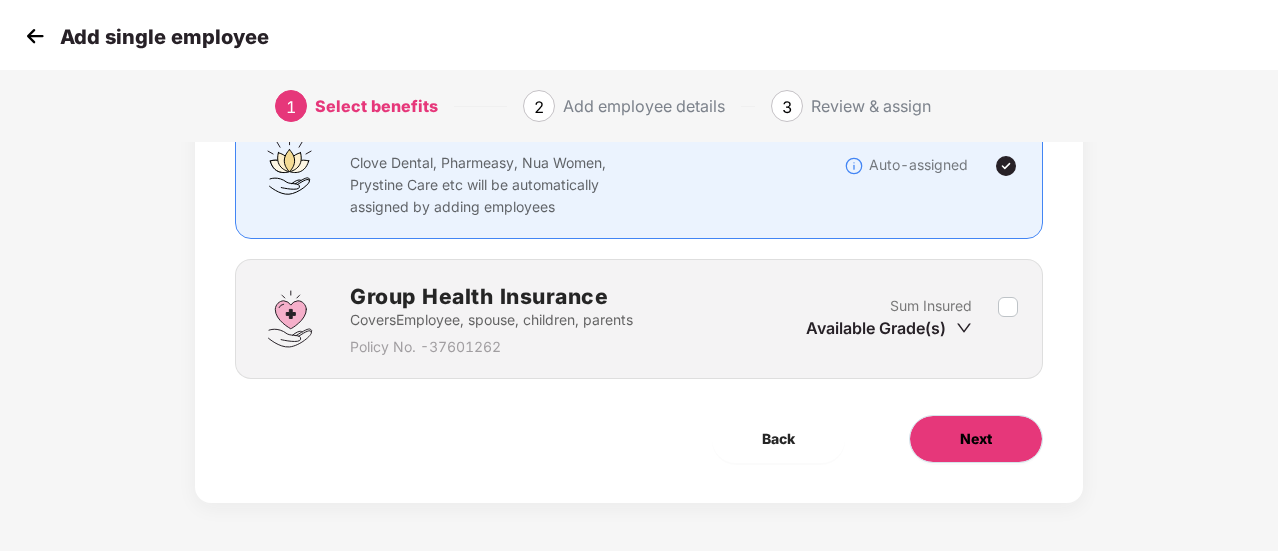 click on "Next" at bounding box center (976, 439) 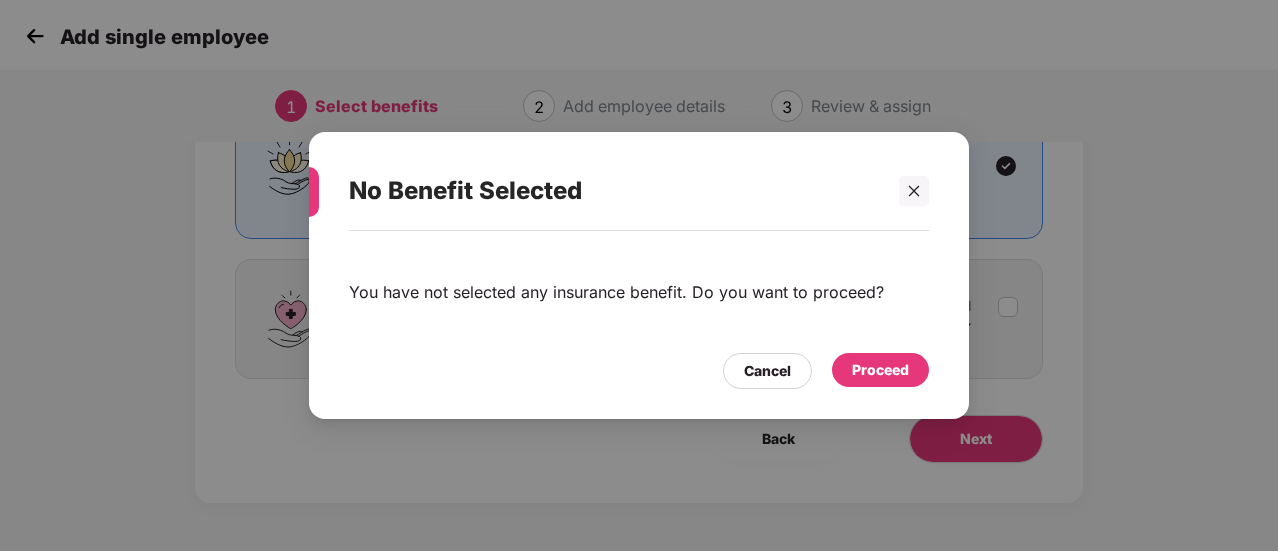 click on "Proceed" at bounding box center [880, 371] 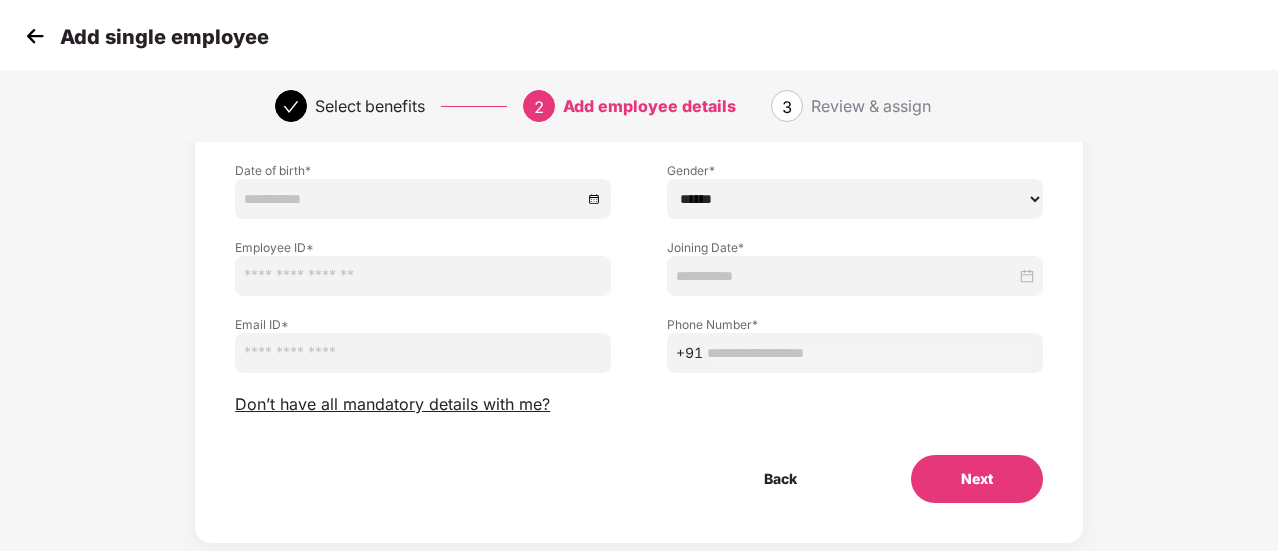 scroll, scrollTop: 250, scrollLeft: 0, axis: vertical 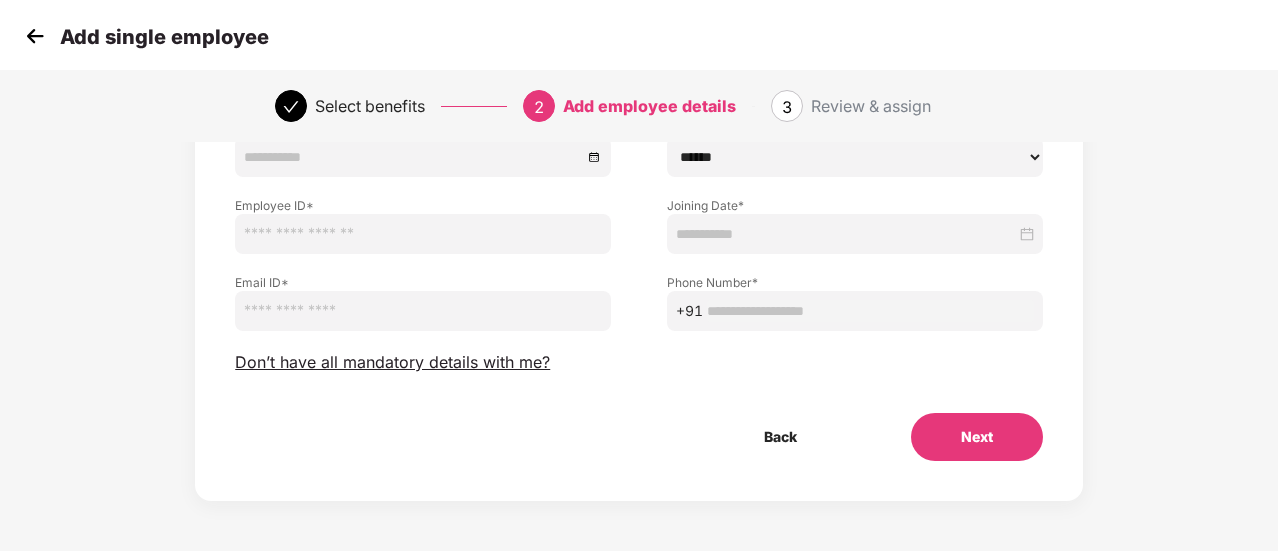 click on "Employee Details Please provide all the mandatory details of the employee First & Middle name  * Last name Date of birth  * Gender  * ****** **** ****** Employee ID  * Joining Date  * Email ID  * Phone Number  * +91 Don’t have all mandatory details with me? Back Next" at bounding box center [639, 207] 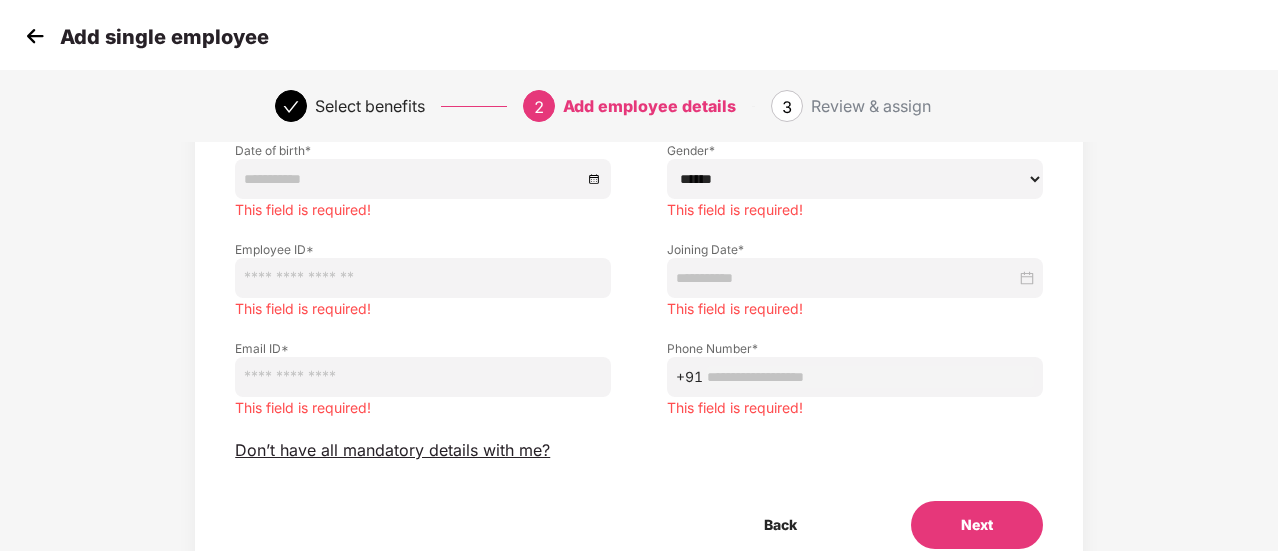click on "Add single employee" at bounding box center (639, 36) 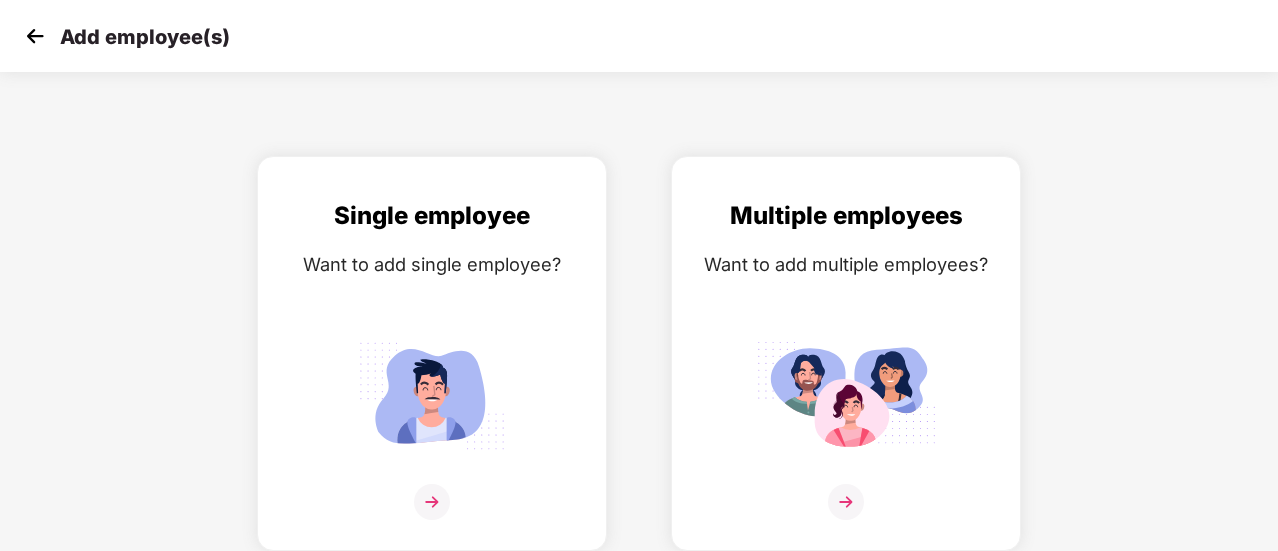 scroll, scrollTop: 14, scrollLeft: 0, axis: vertical 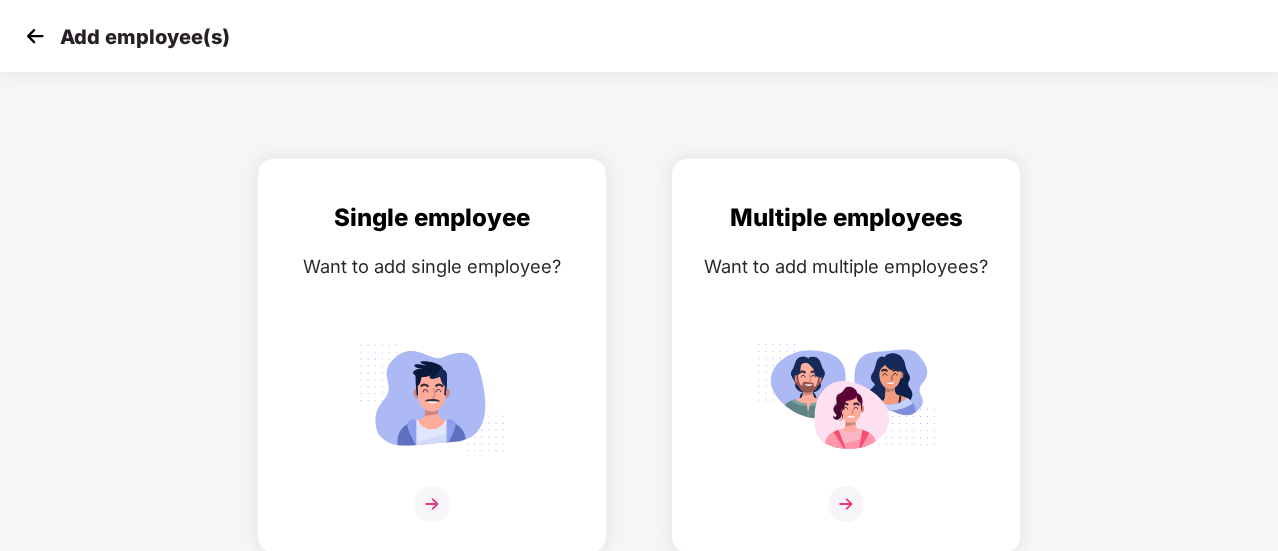 click at bounding box center [35, 36] 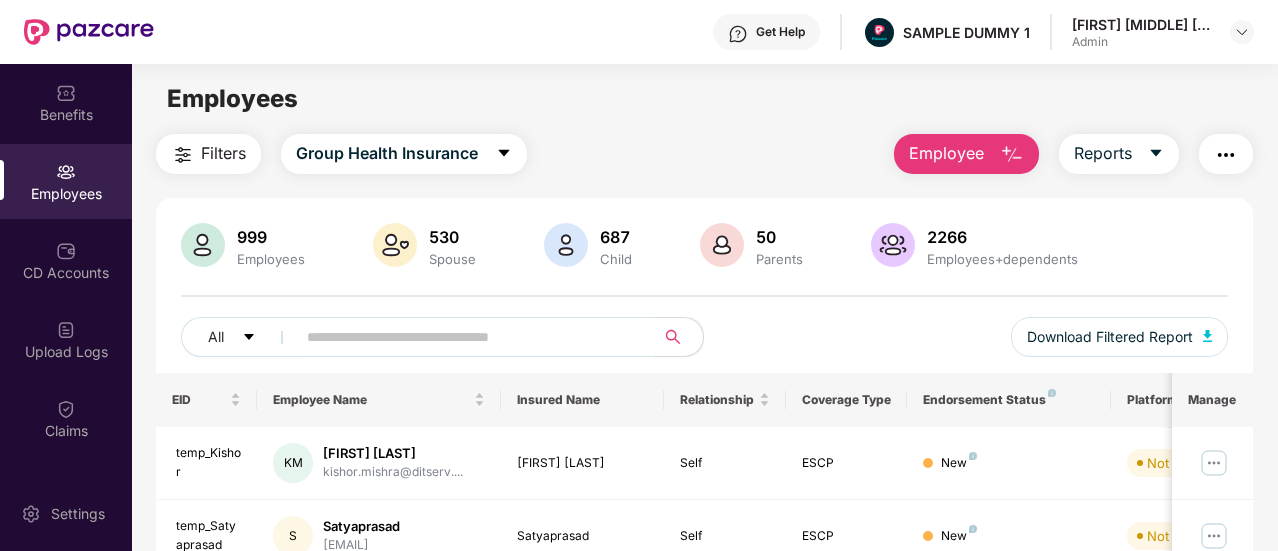 scroll, scrollTop: 90, scrollLeft: 0, axis: vertical 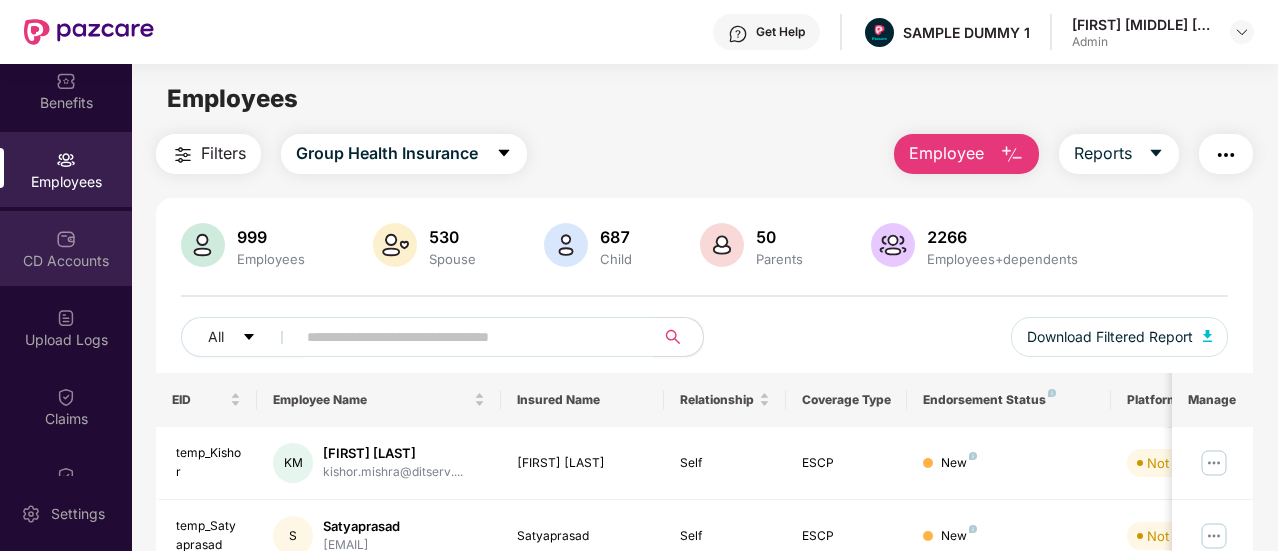 click on "CD Accounts" at bounding box center (66, 261) 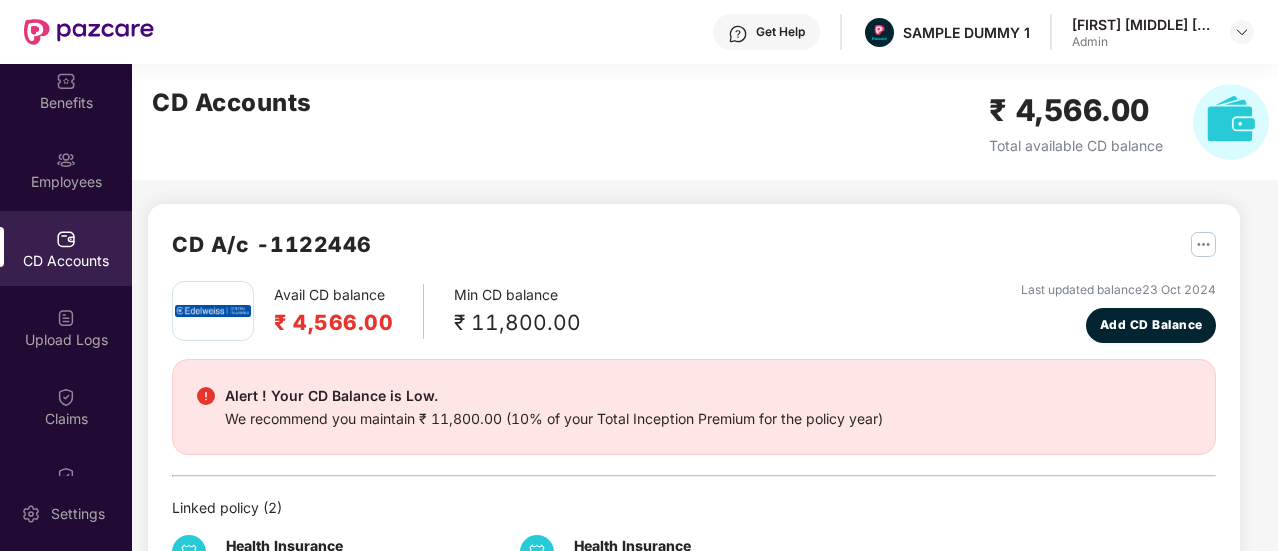 click on "CD Accounts ₹ 4,566.00 Total available CD balance" at bounding box center [710, 122] 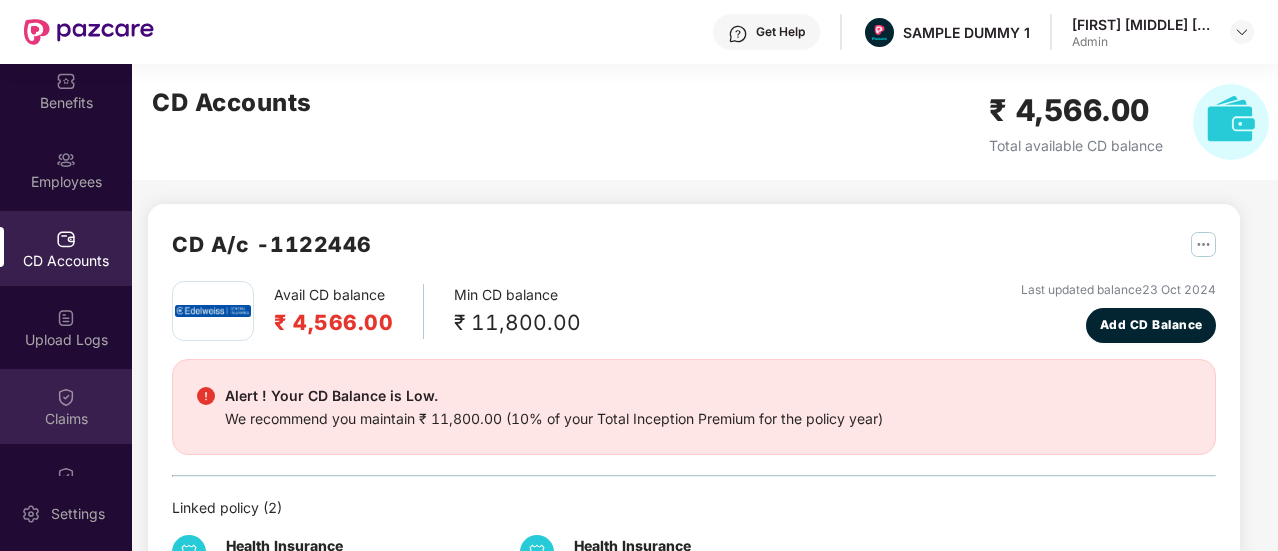 click on "Claims" at bounding box center [66, 419] 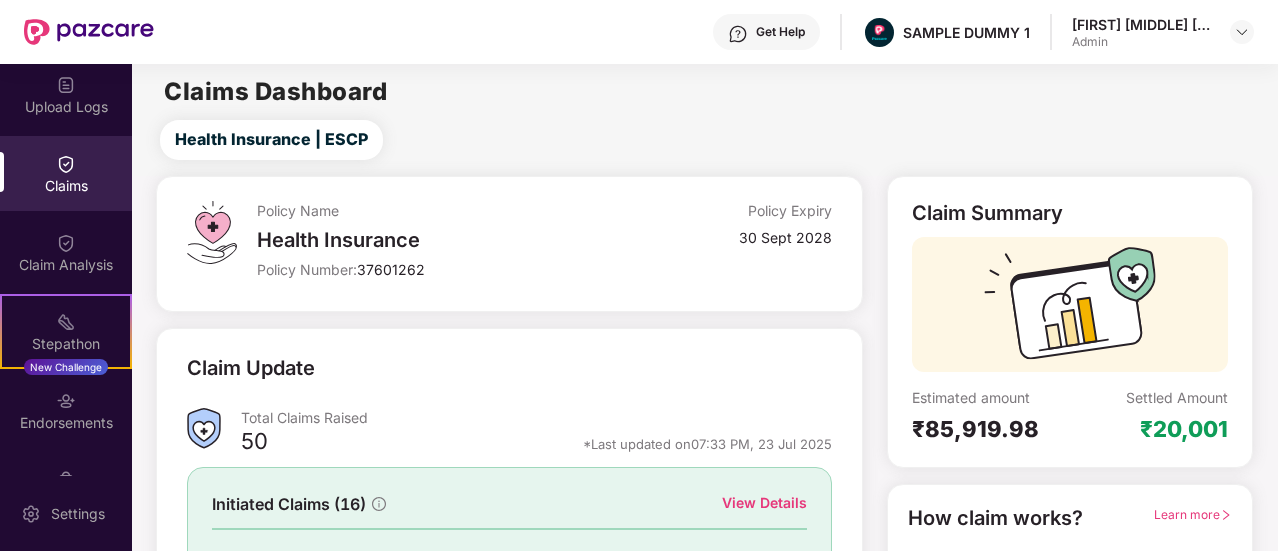 scroll, scrollTop: 340, scrollLeft: 0, axis: vertical 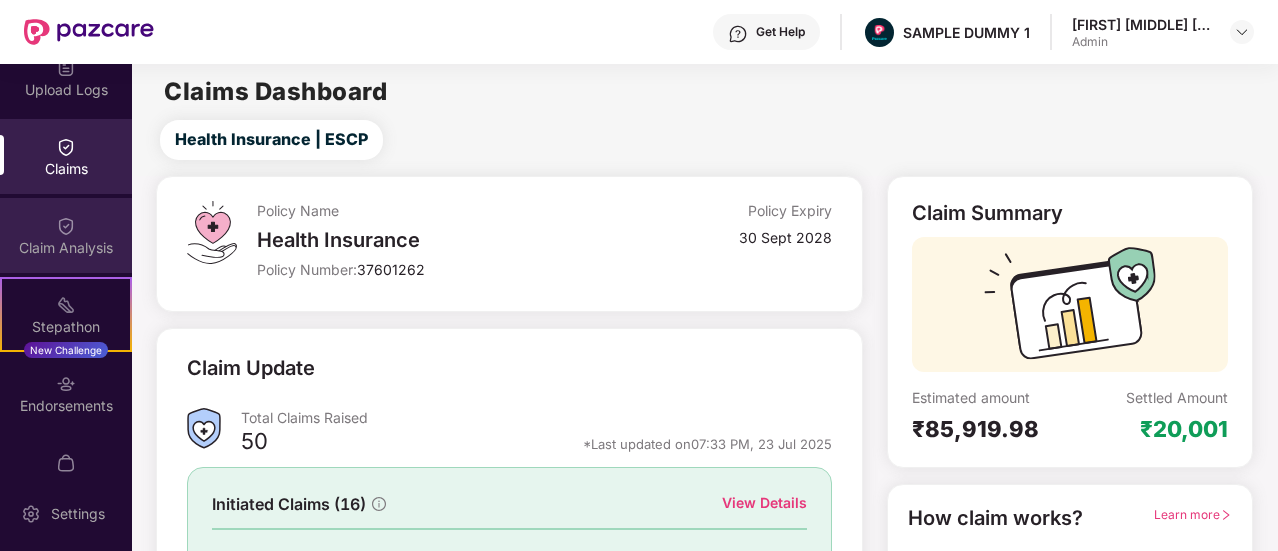 click on "Claim Analysis" at bounding box center (66, 248) 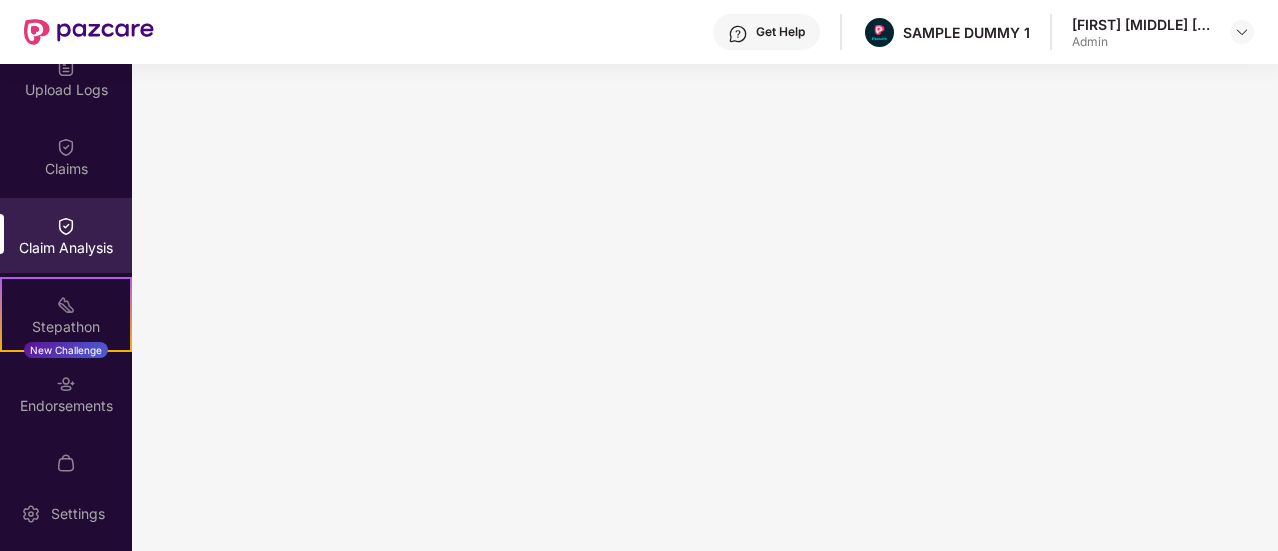 click at bounding box center [738, 34] 